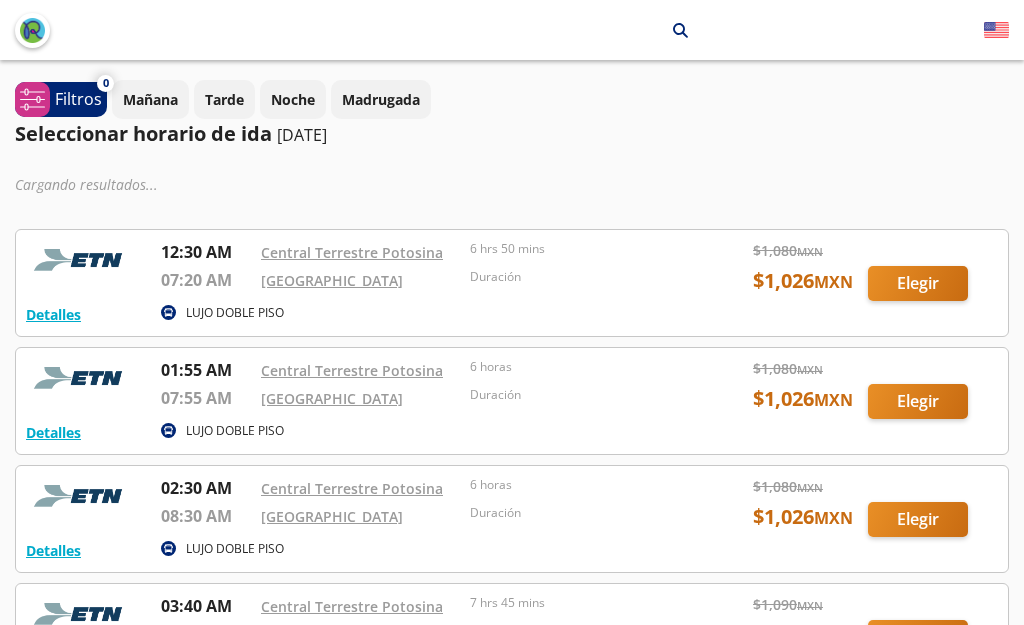 scroll, scrollTop: 0, scrollLeft: 0, axis: both 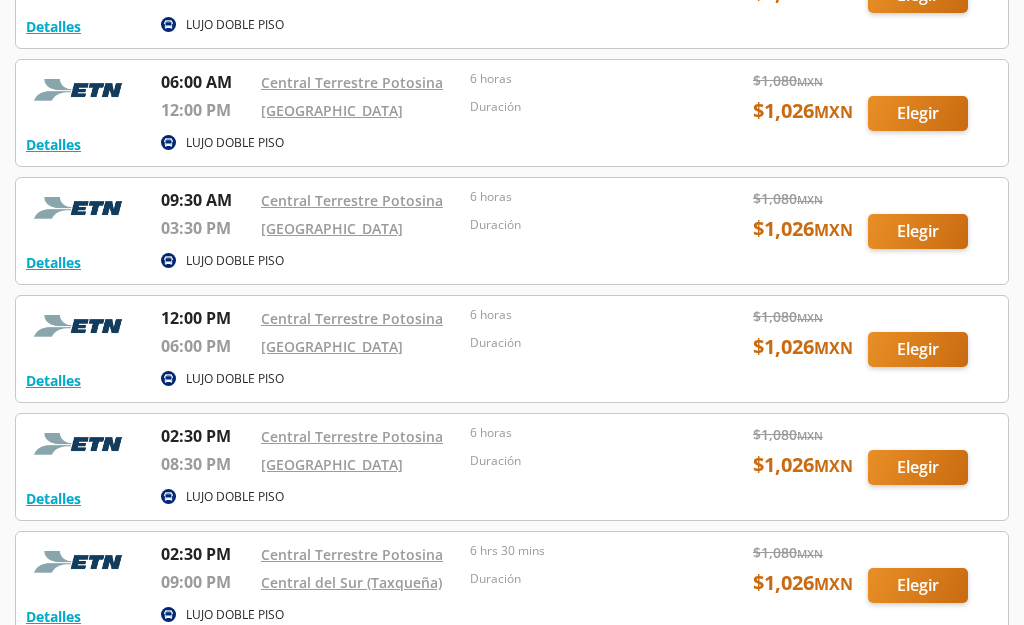 click at bounding box center (512, 349) 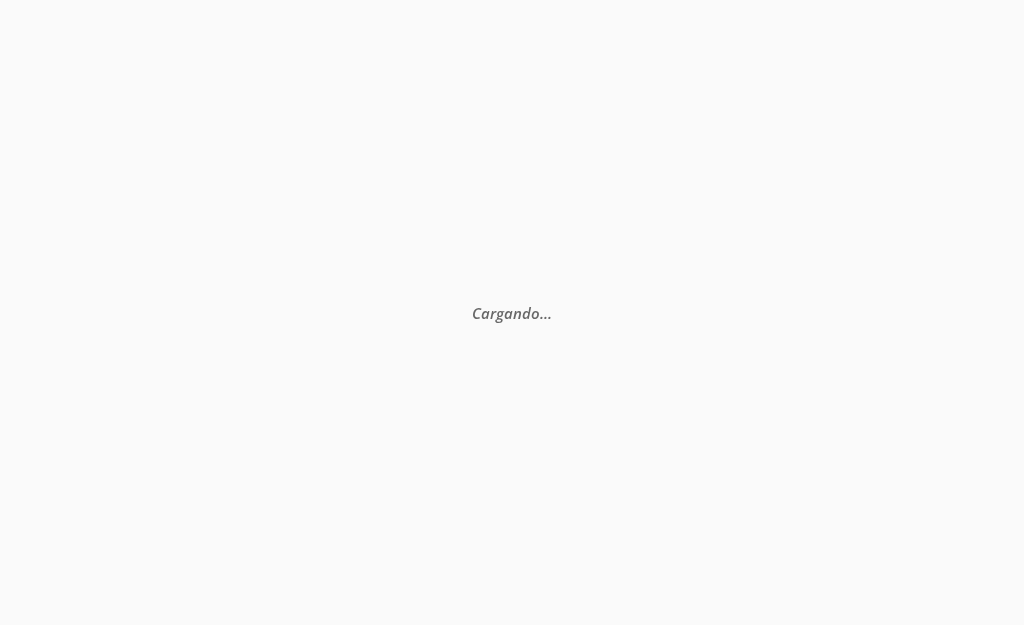 scroll, scrollTop: 0, scrollLeft: 0, axis: both 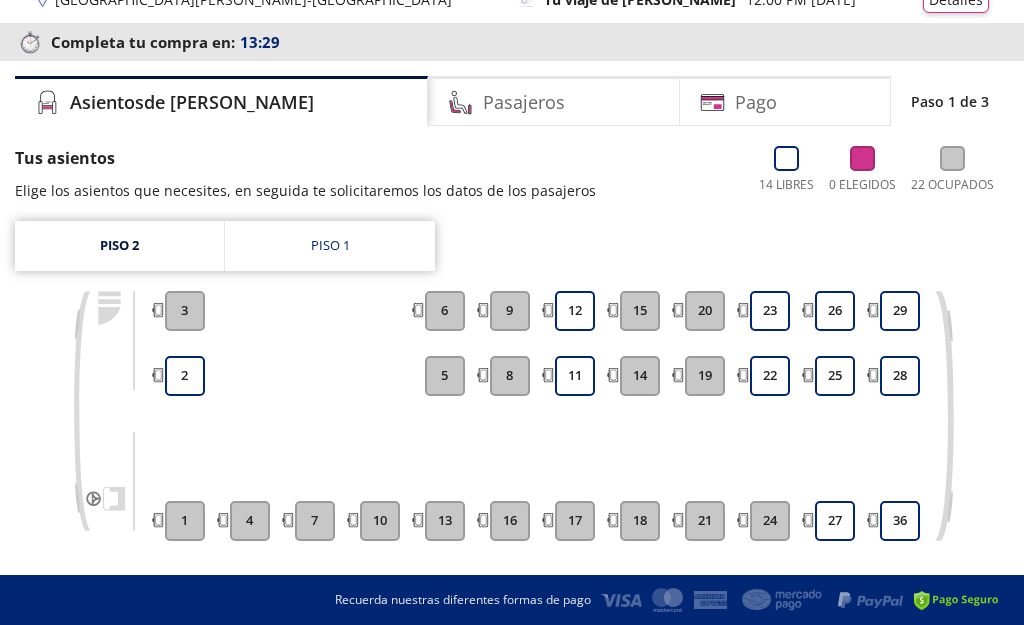 click on "25" at bounding box center (835, 376) 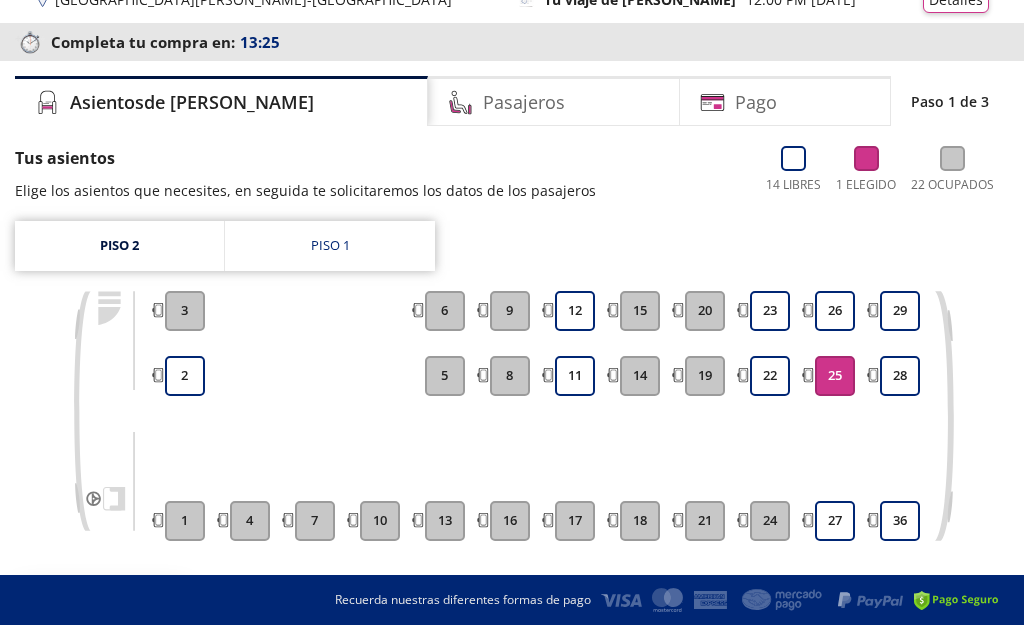 click on "26" at bounding box center (835, 311) 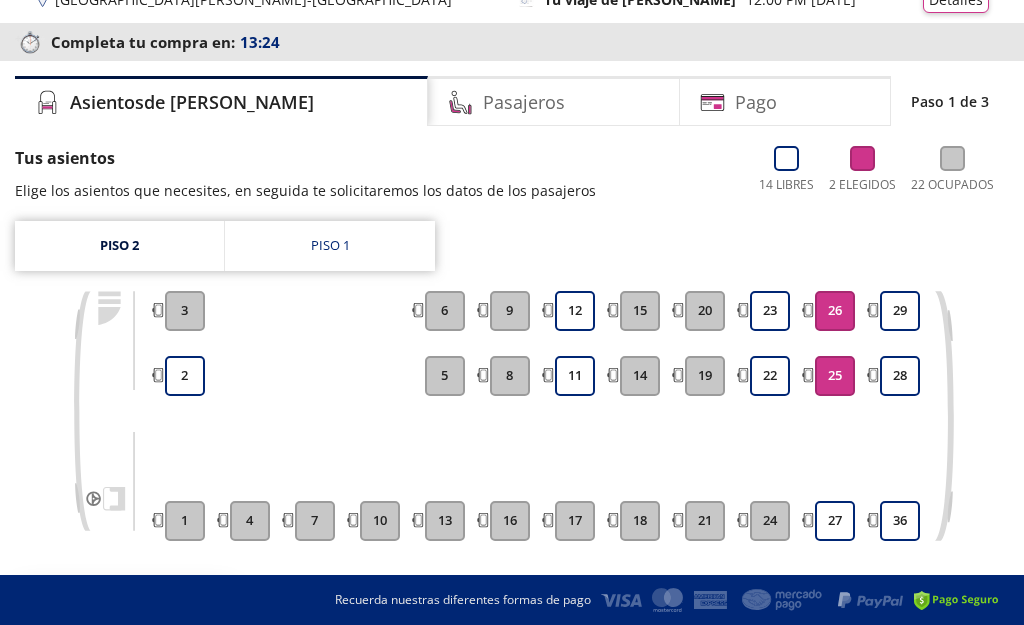 click on "27" at bounding box center [835, 521] 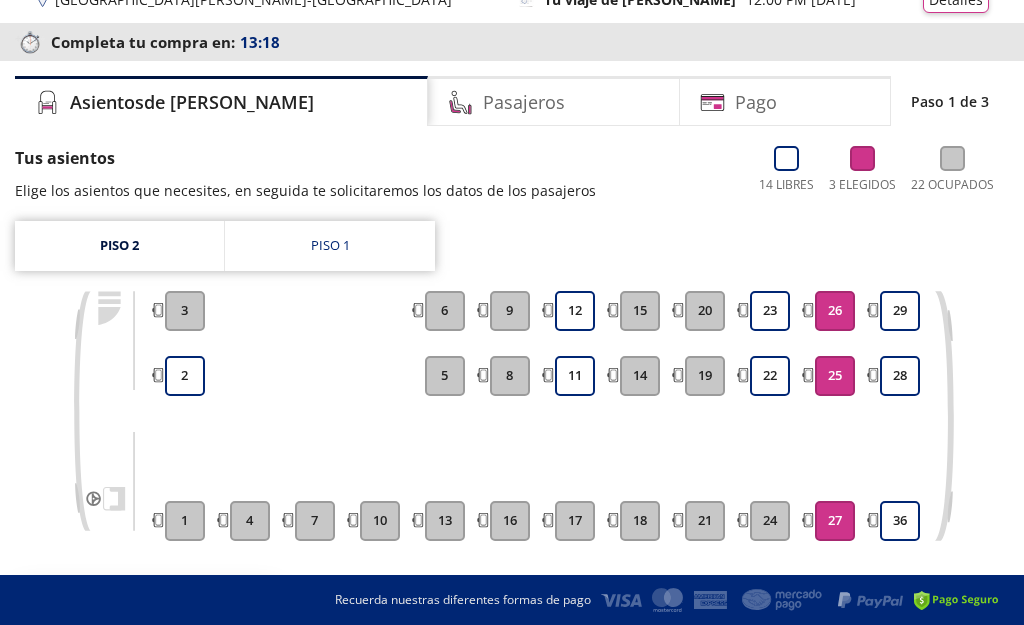 click on "Continuar con 3 asientos" at bounding box center (842, 616) 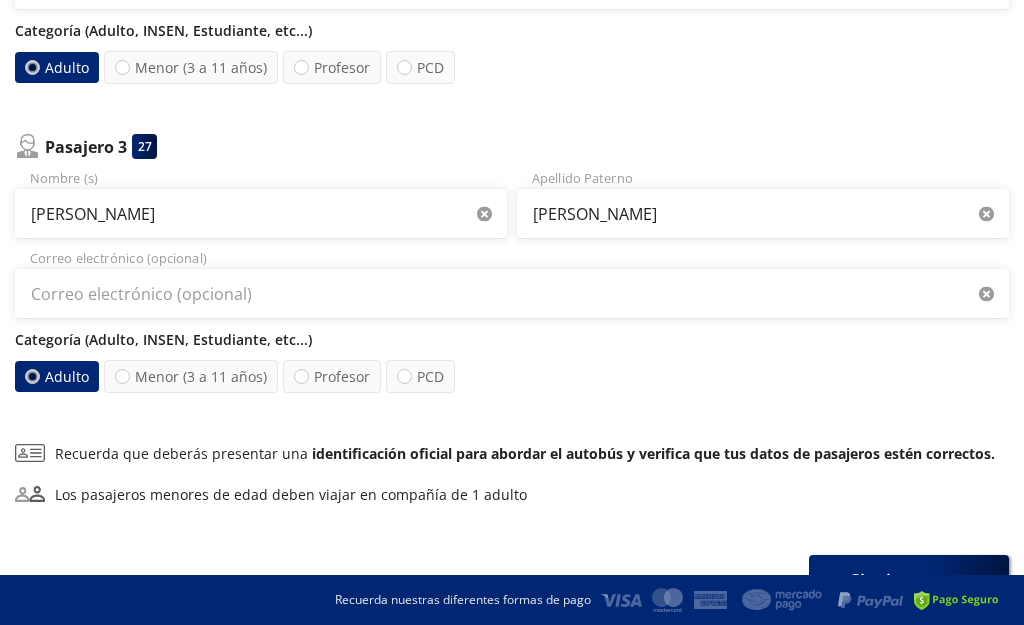 scroll, scrollTop: 805, scrollLeft: 0, axis: vertical 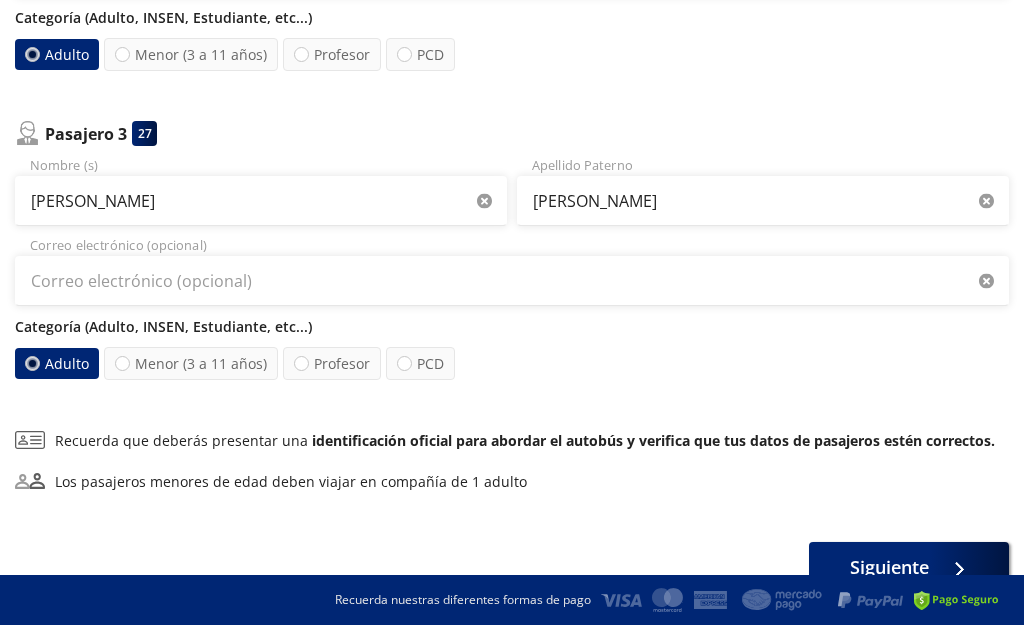 click on "Siguiente" at bounding box center [889, 567] 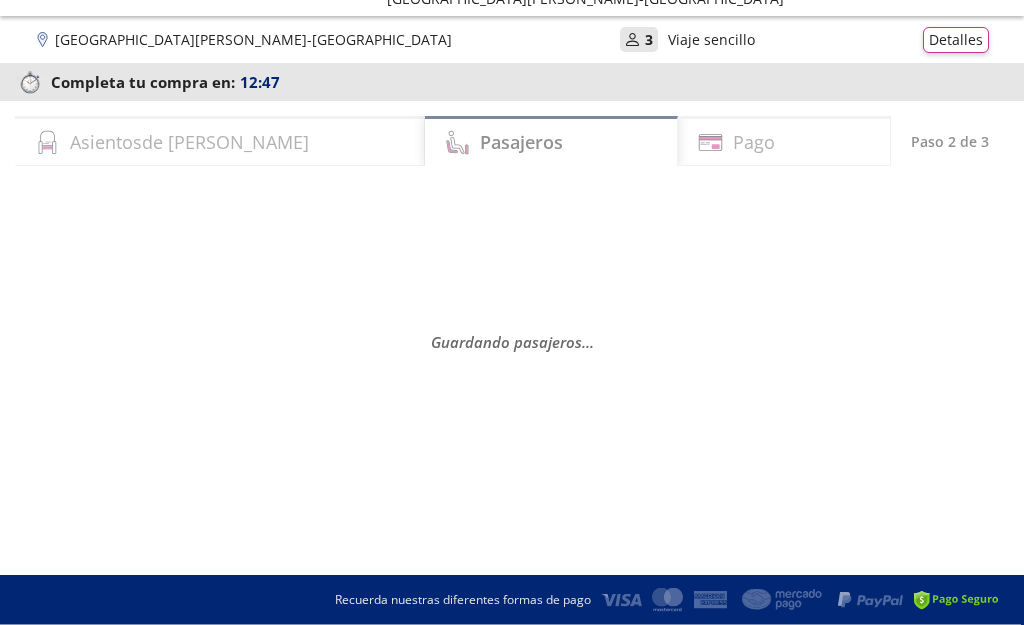 scroll, scrollTop: 67, scrollLeft: 0, axis: vertical 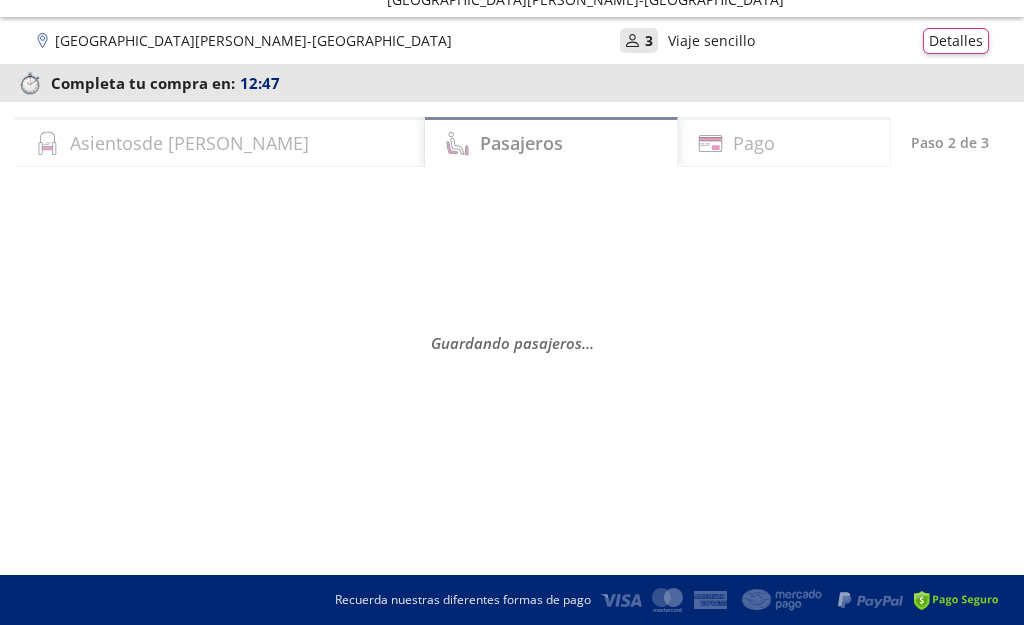 select on "MX" 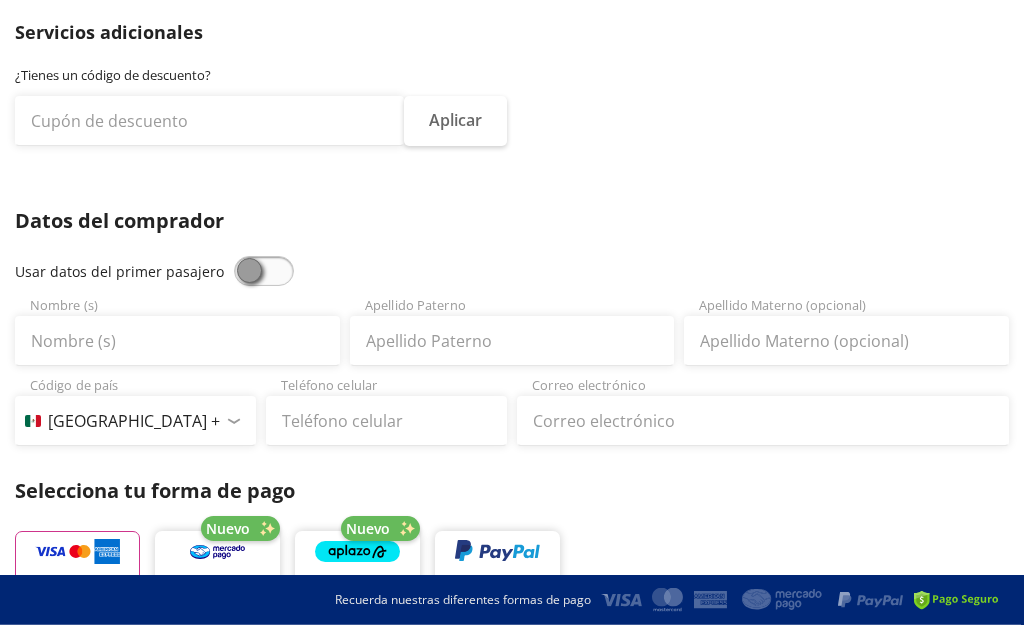 scroll, scrollTop: 211, scrollLeft: 0, axis: vertical 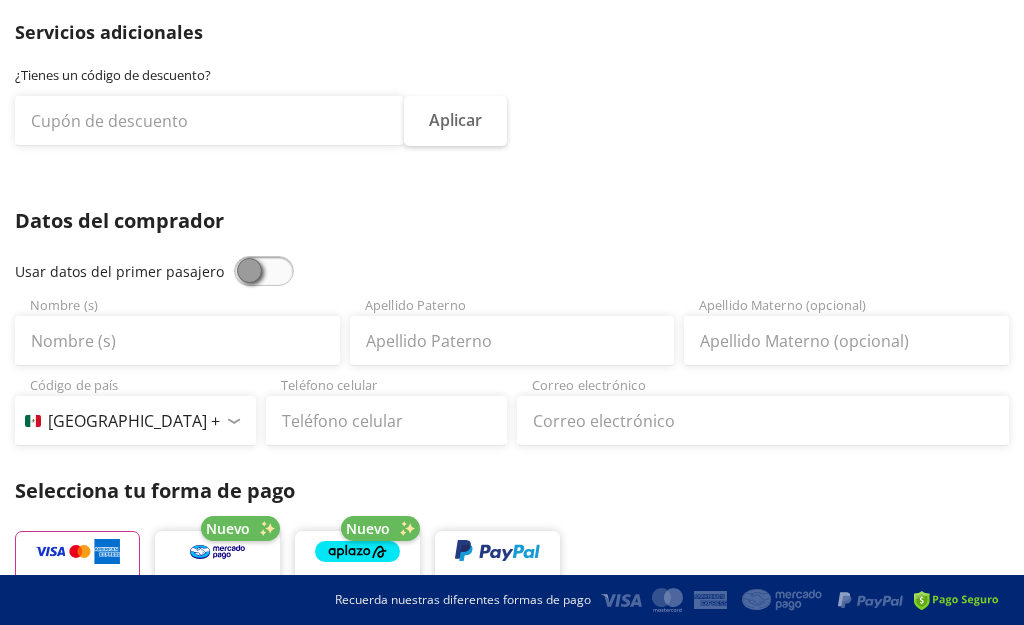 click at bounding box center (264, 271) 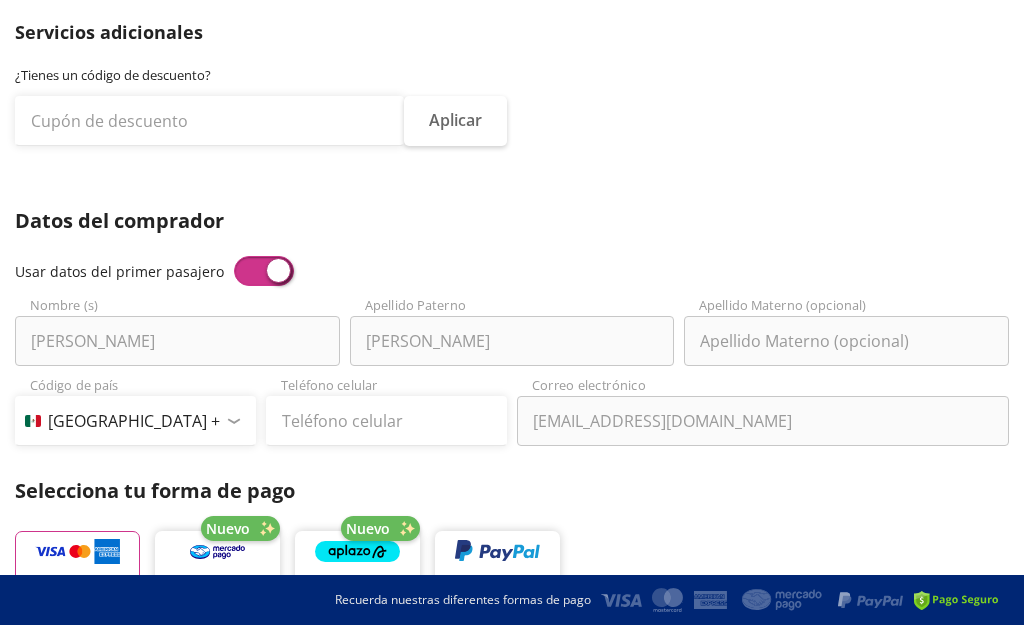 type on "[PERSON_NAME]" 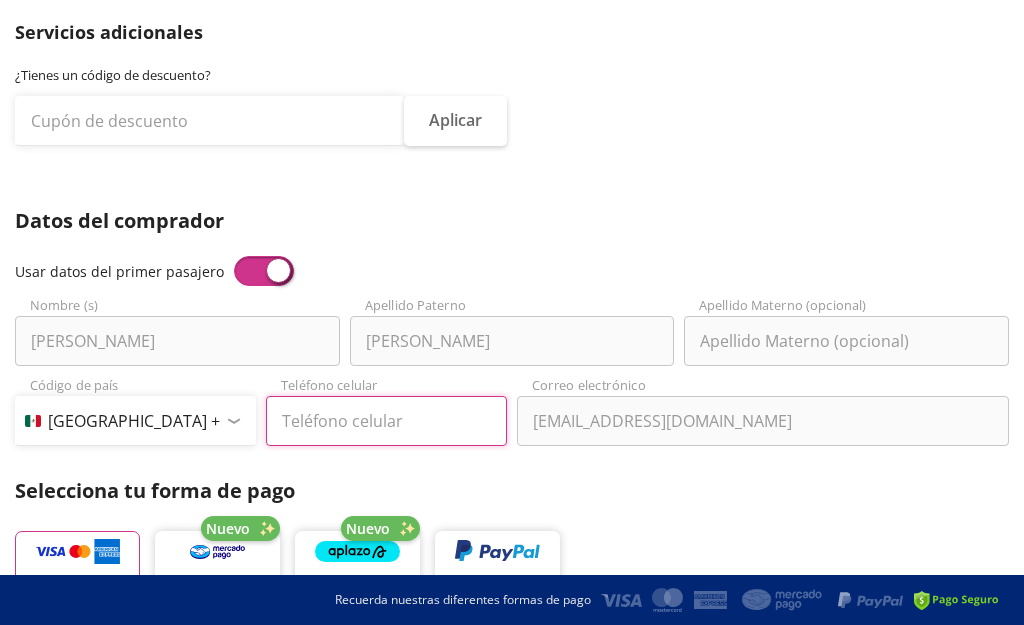 click on "Teléfono celular" at bounding box center (386, 421) 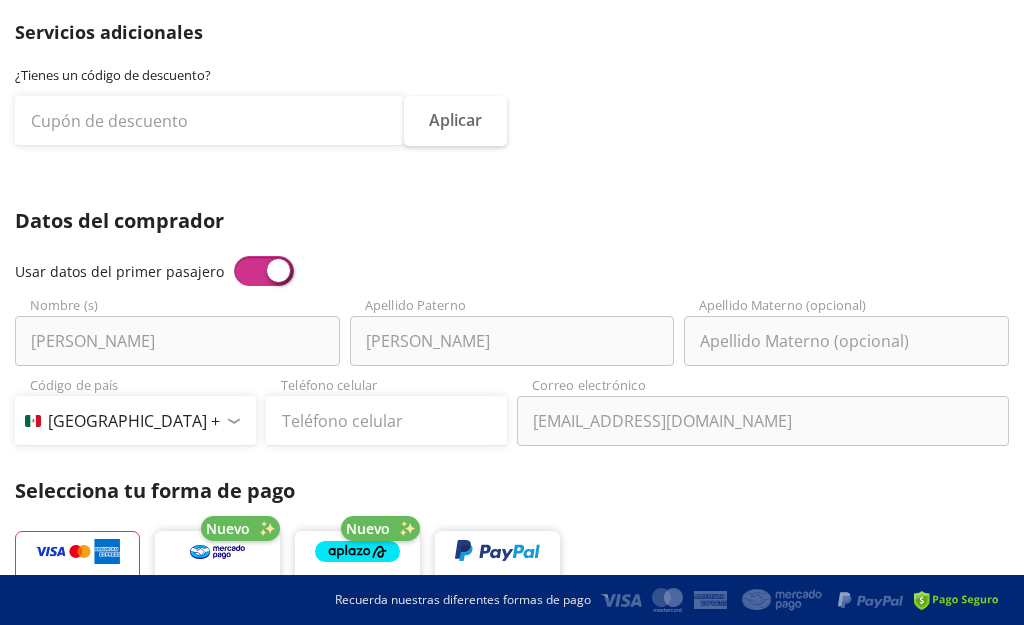 click on "¿Tienes un código de descuento? Aplicar" at bounding box center [512, 116] 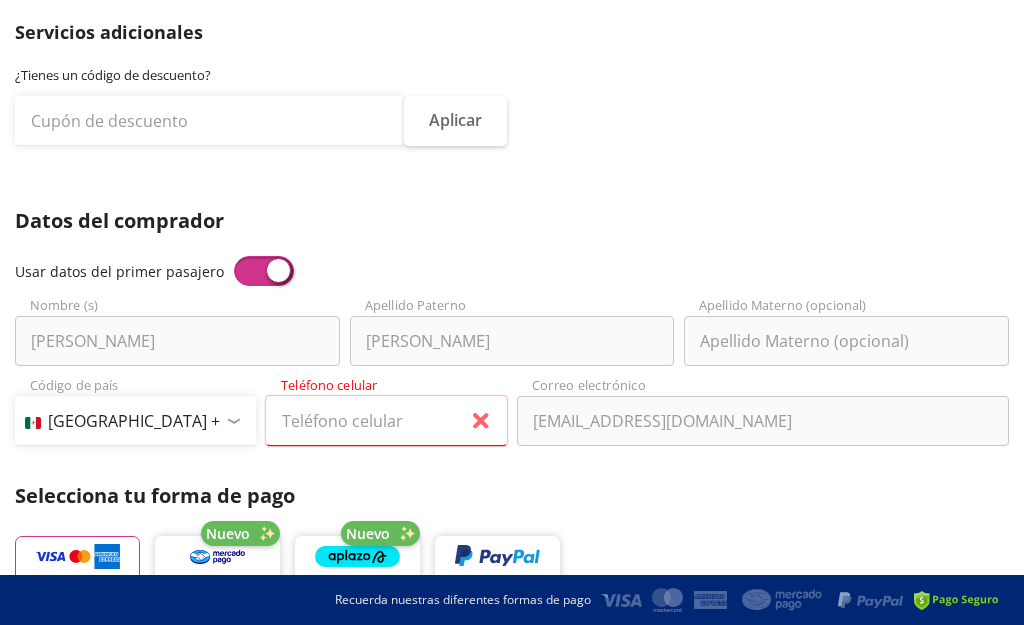 click on "[PERSON_NAME]" at bounding box center (177, 341) 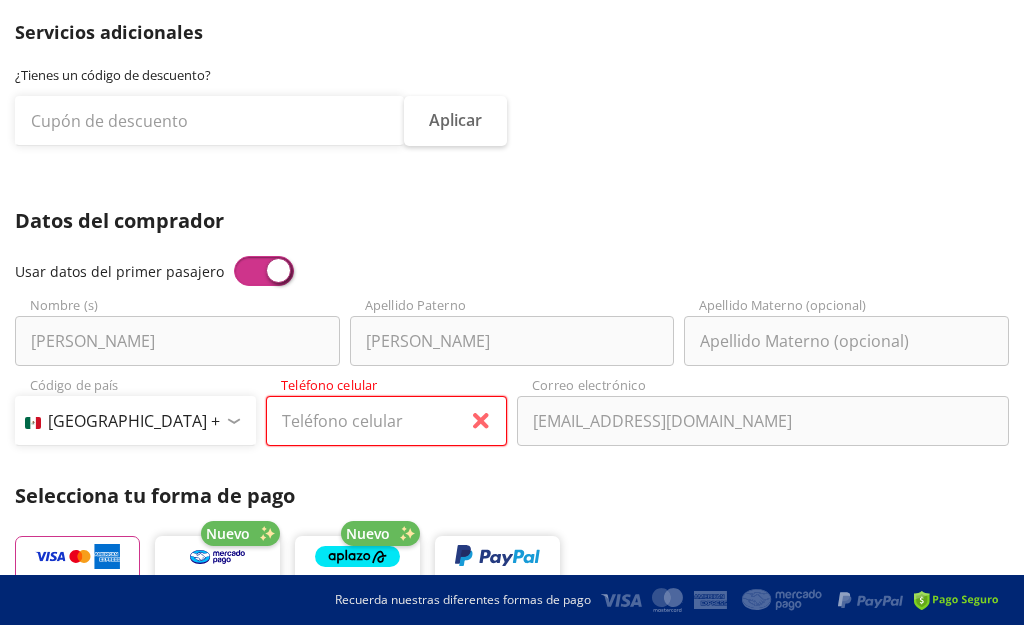 click on "Teléfono celular" at bounding box center [386, 421] 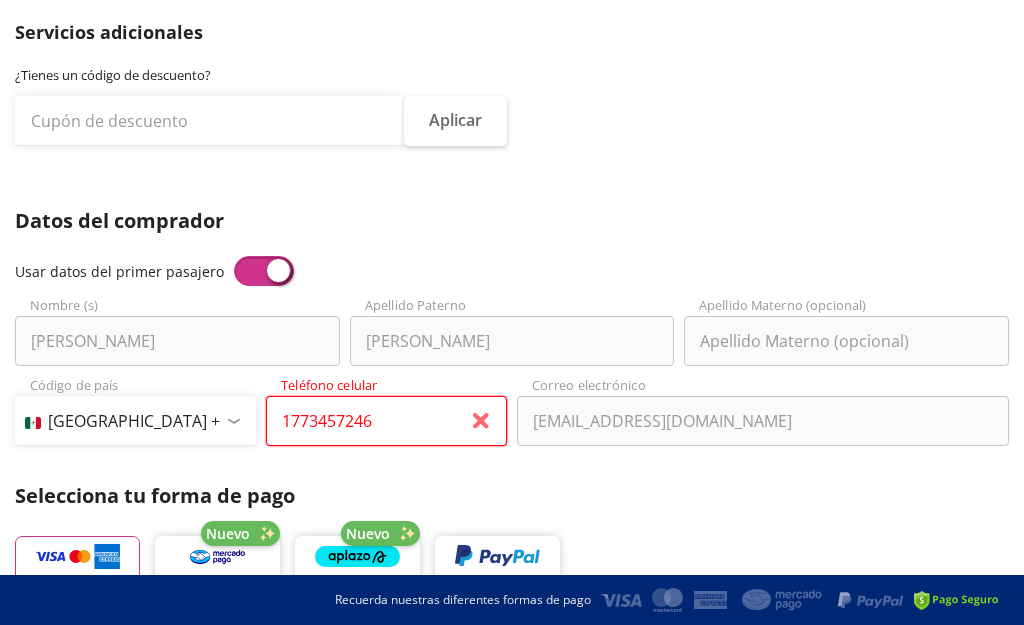 type on "[PHONE_NUMBER]" 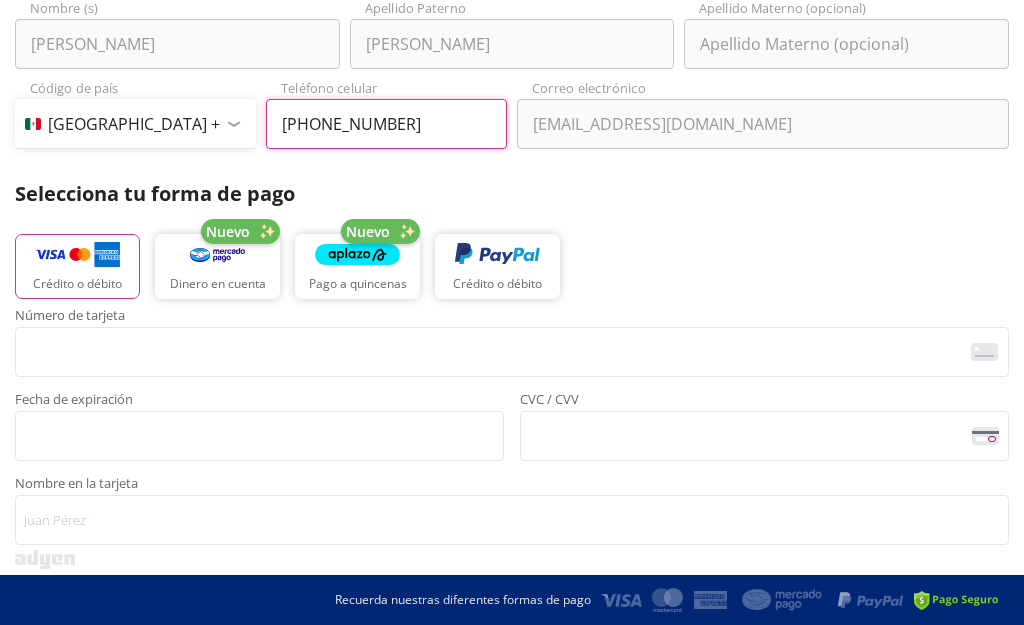 scroll, scrollTop: 473, scrollLeft: 0, axis: vertical 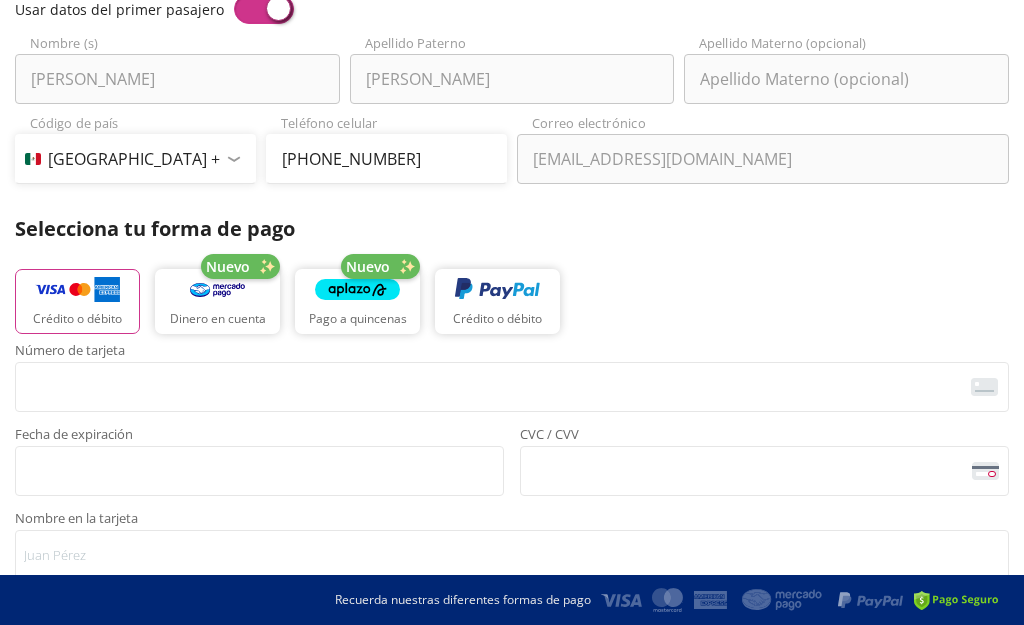 click on "[EMAIL_ADDRESS][DOMAIN_NAME]" at bounding box center [763, 159] 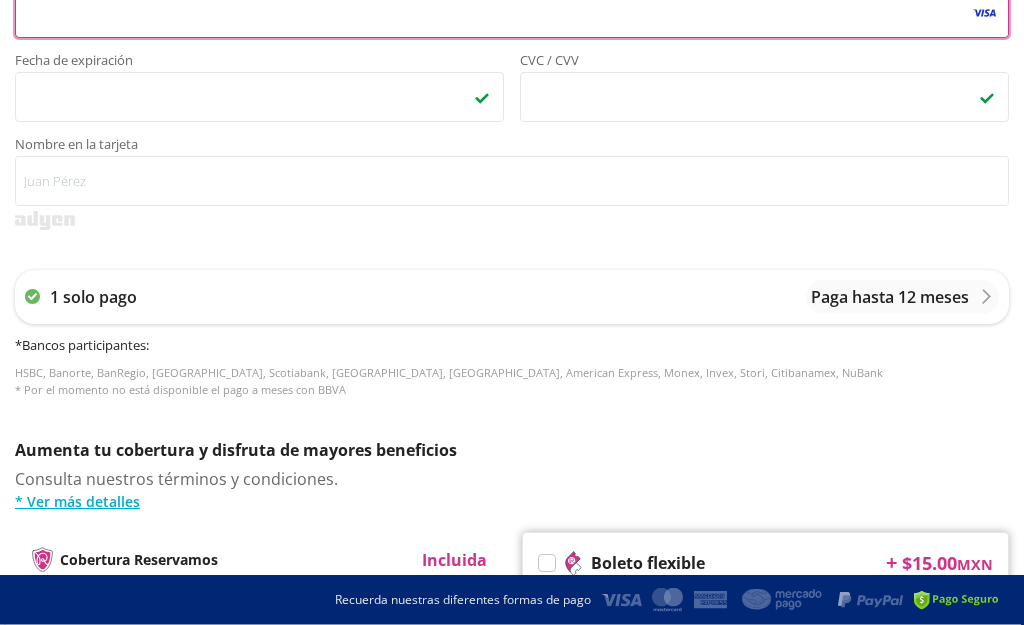 scroll, scrollTop: 873, scrollLeft: 0, axis: vertical 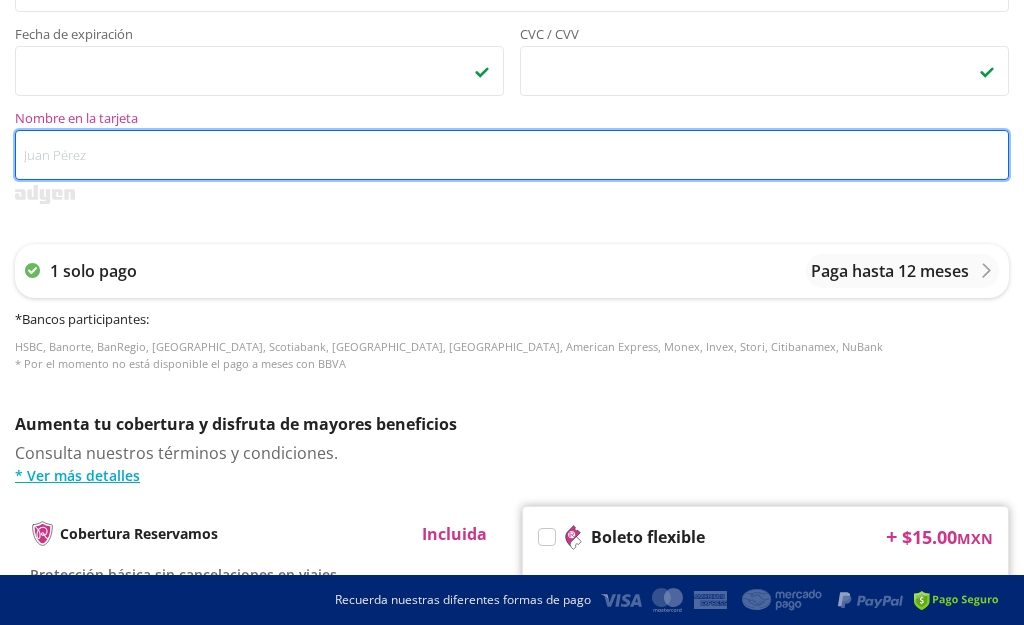 click on "Nombre en la tarjeta" at bounding box center [512, 155] 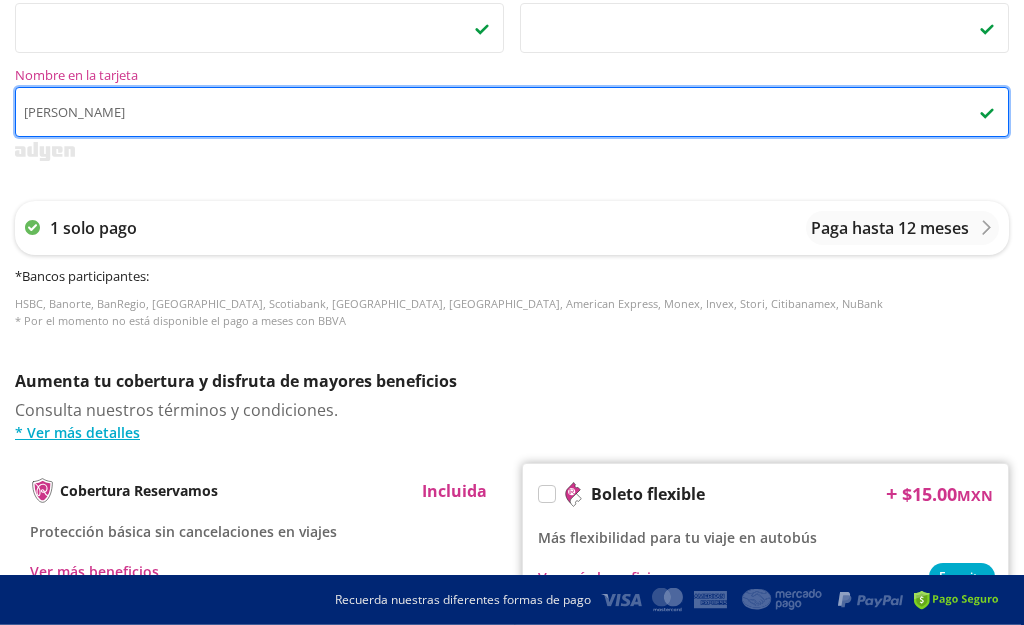 scroll, scrollTop: 916, scrollLeft: 0, axis: vertical 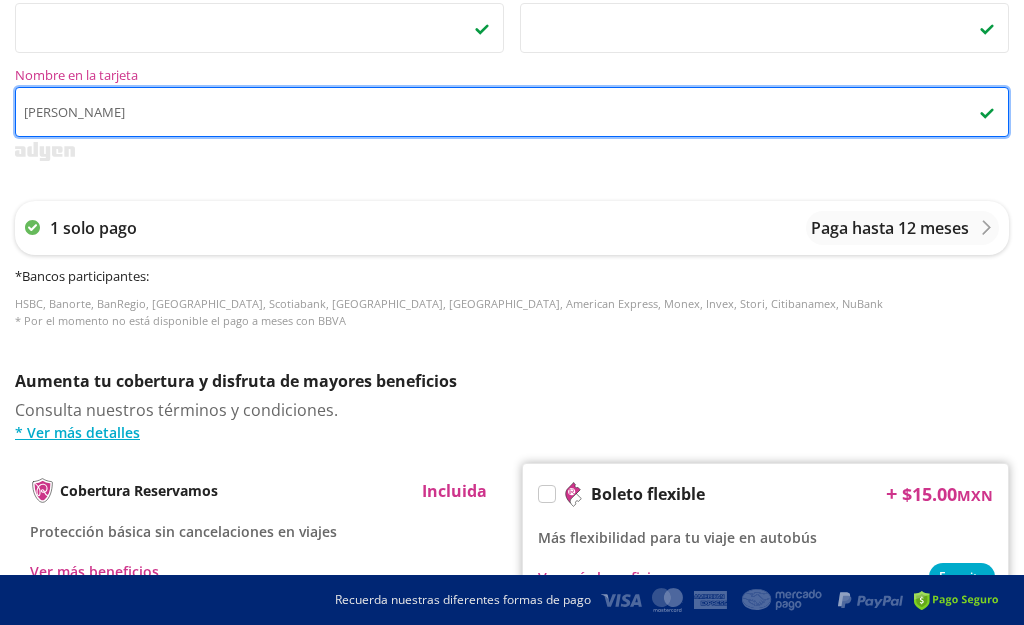 click on "[PERSON_NAME]" at bounding box center (512, 112) 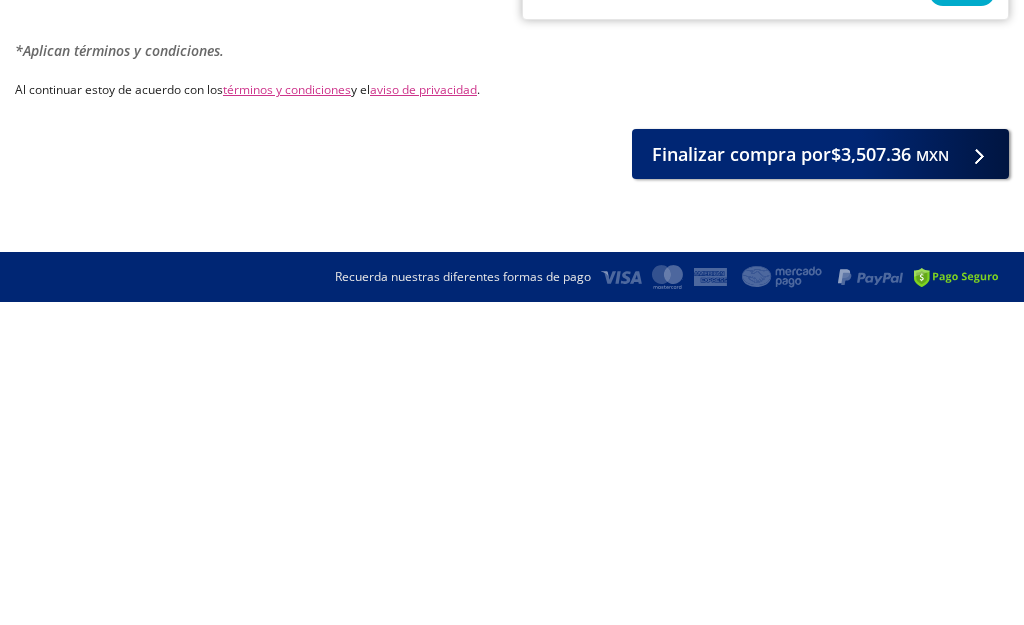 scroll, scrollTop: 1179, scrollLeft: 0, axis: vertical 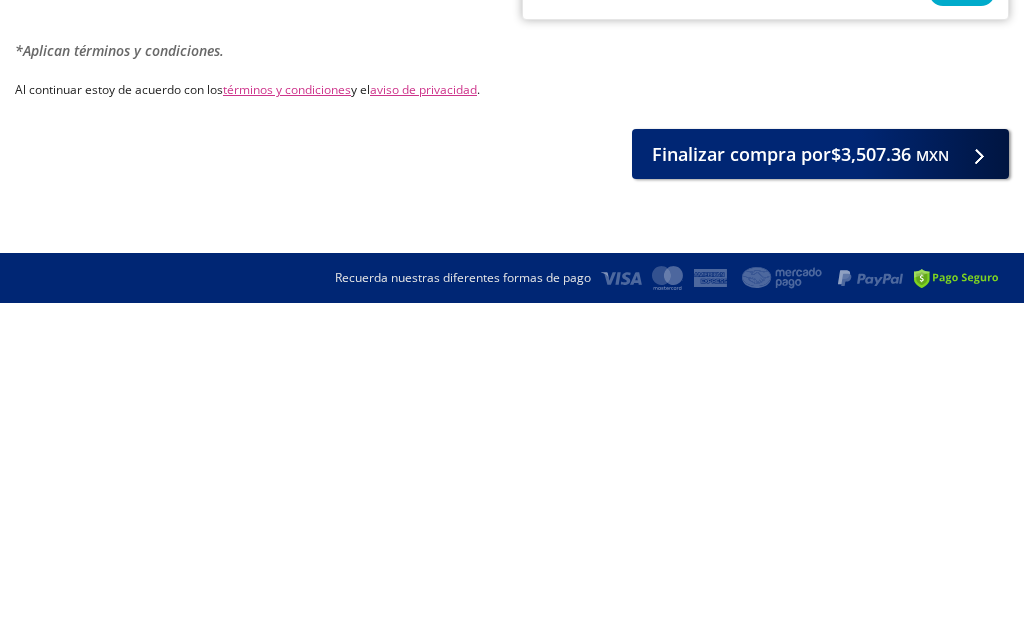 type on "[PERSON_NAME]" 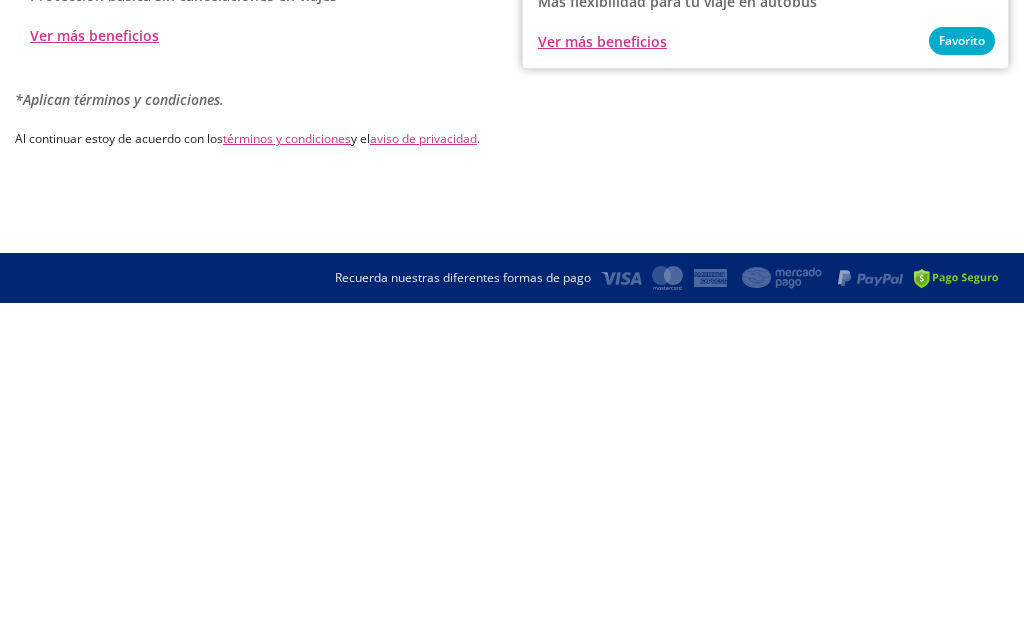 scroll, scrollTop: 0, scrollLeft: 0, axis: both 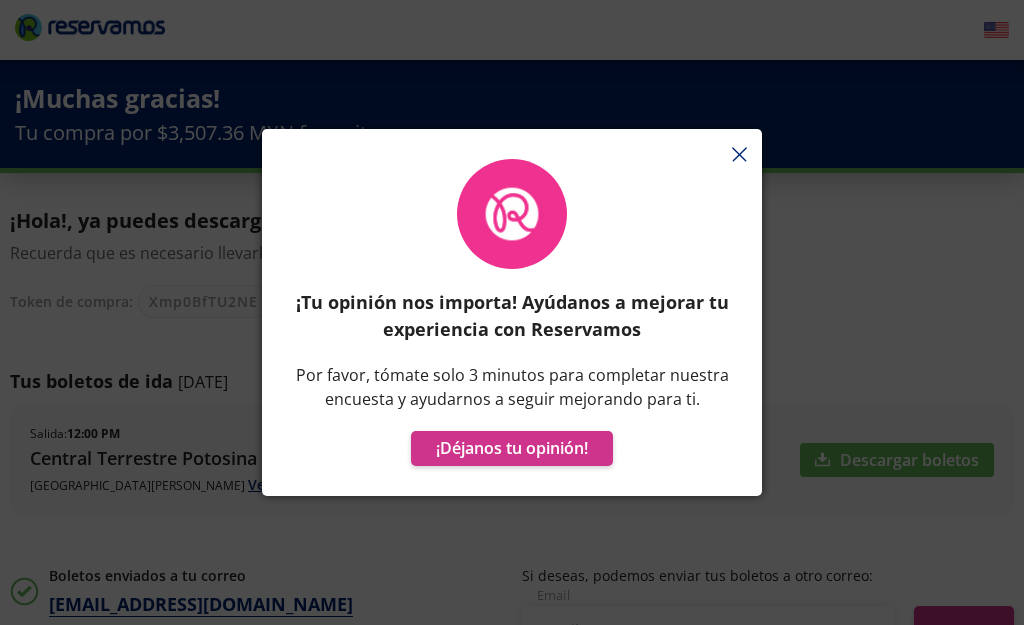 click on "¡Déjanos tu opinión!" at bounding box center [512, 448] 